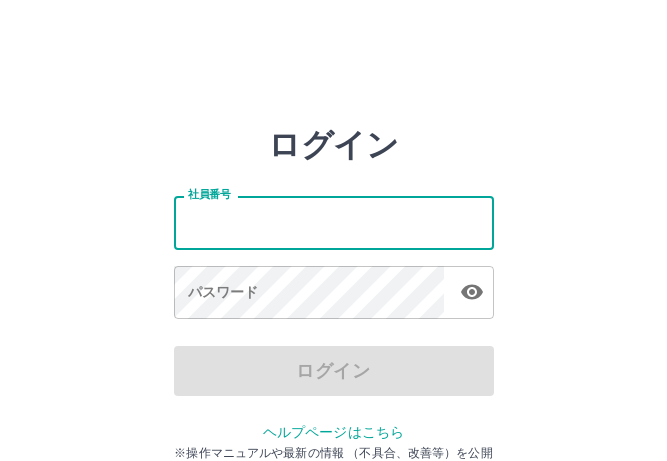 scroll, scrollTop: 0, scrollLeft: 0, axis: both 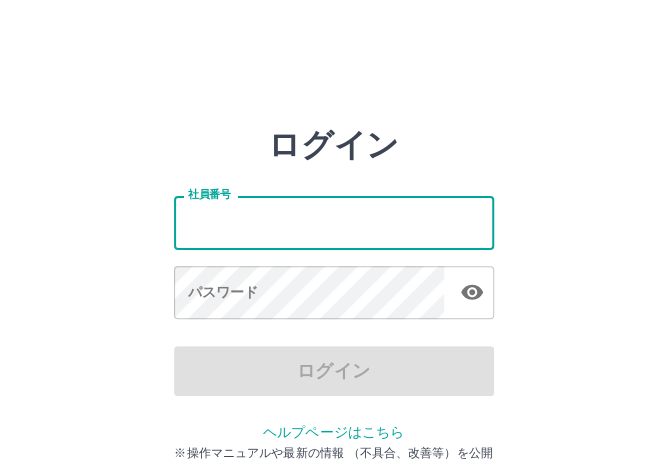 click on "社員番号" at bounding box center [334, 222] 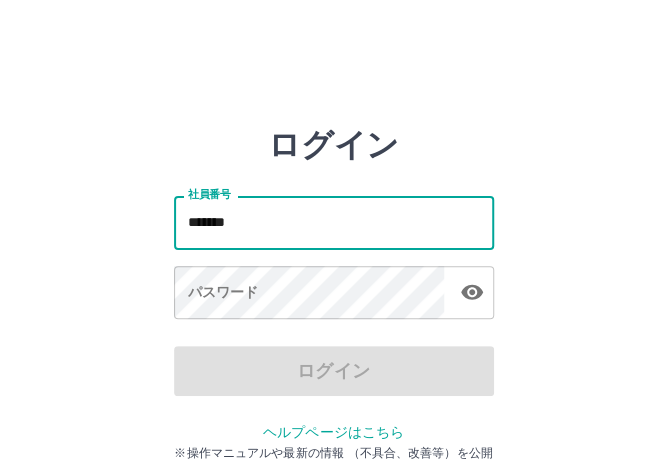 drag, startPoint x: 186, startPoint y: 214, endPoint x: 246, endPoint y: 214, distance: 60 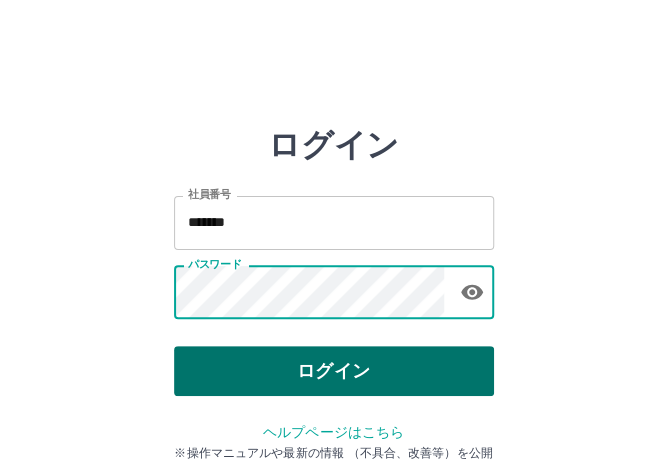 click on "ログイン" at bounding box center [334, 371] 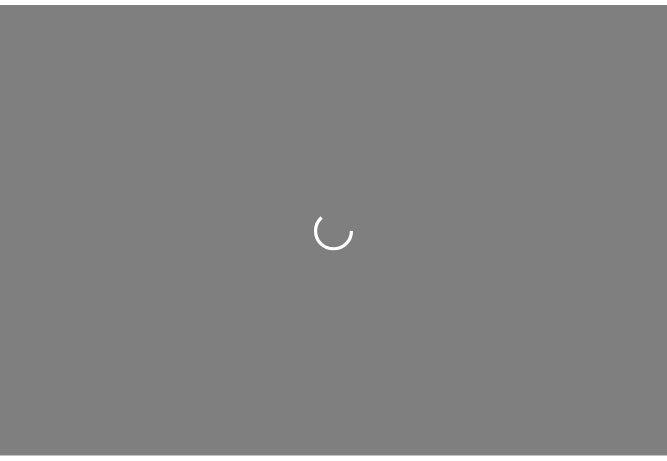 scroll, scrollTop: 0, scrollLeft: 0, axis: both 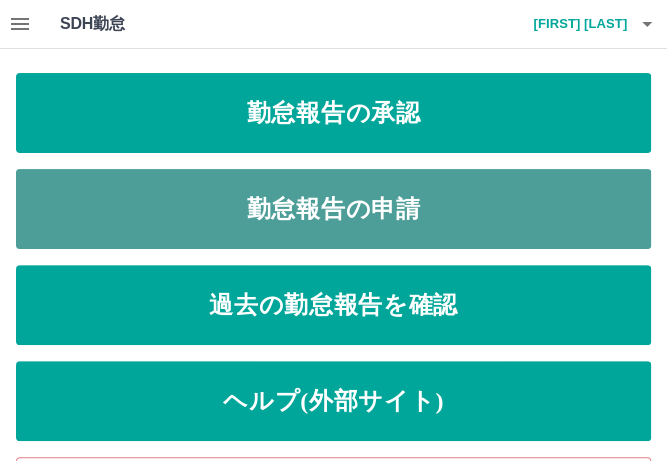 click on "勤怠報告の申請" at bounding box center (333, 209) 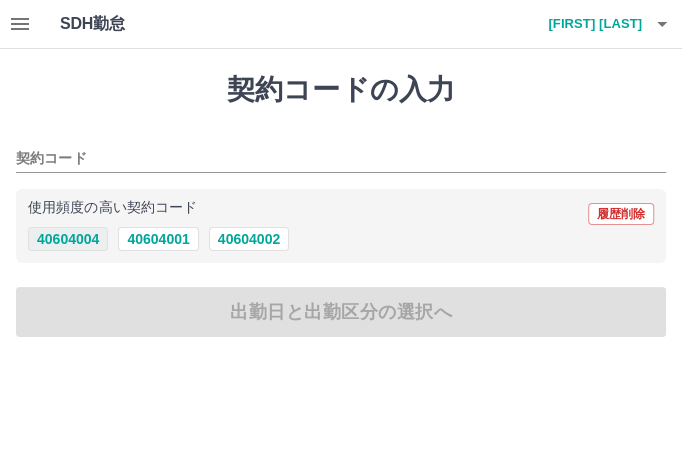 click on "40604004" at bounding box center (68, 239) 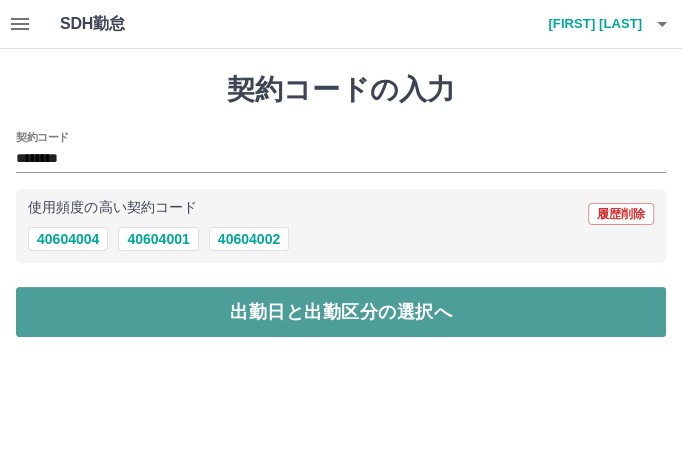 click on "出勤日と出勤区分の選択へ" at bounding box center (341, 312) 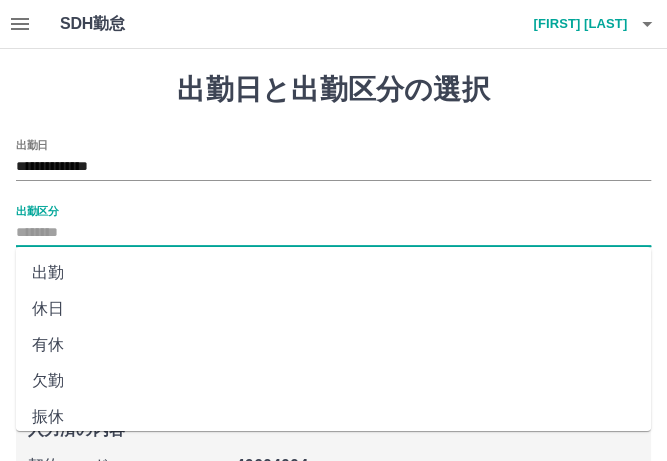 click on "出勤区分" at bounding box center [333, 233] 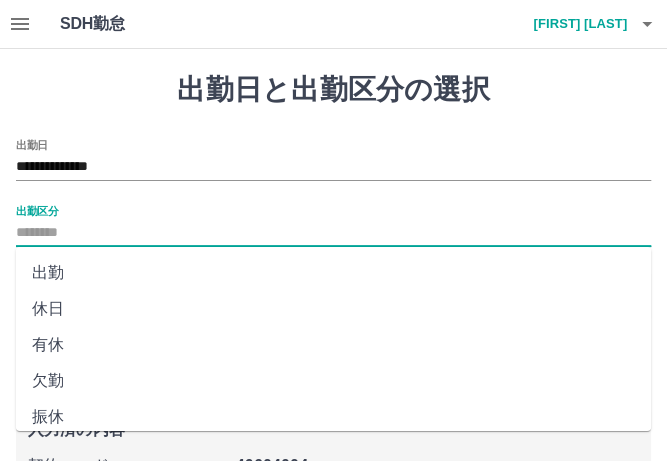 click on "出勤" at bounding box center [333, 273] 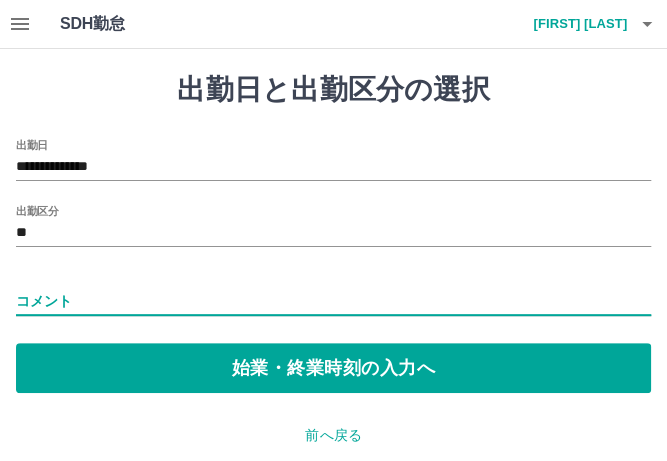 click on "コメント" at bounding box center (333, 301) 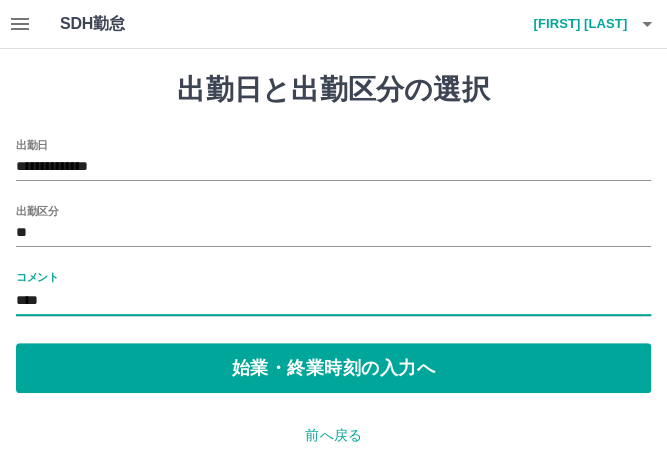 type on "**********" 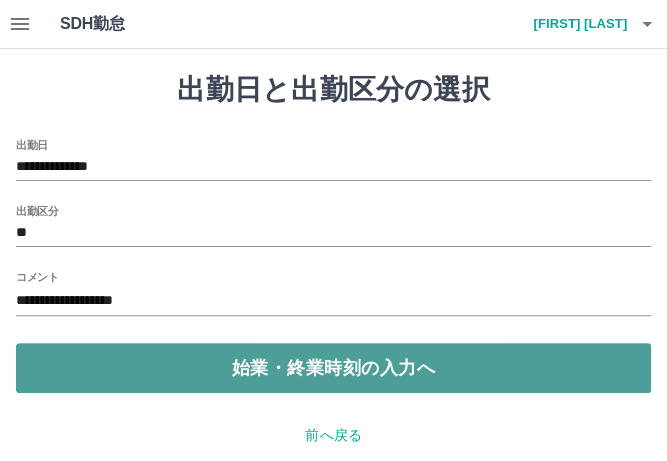 click on "始業・終業時刻の入力へ" at bounding box center [333, 368] 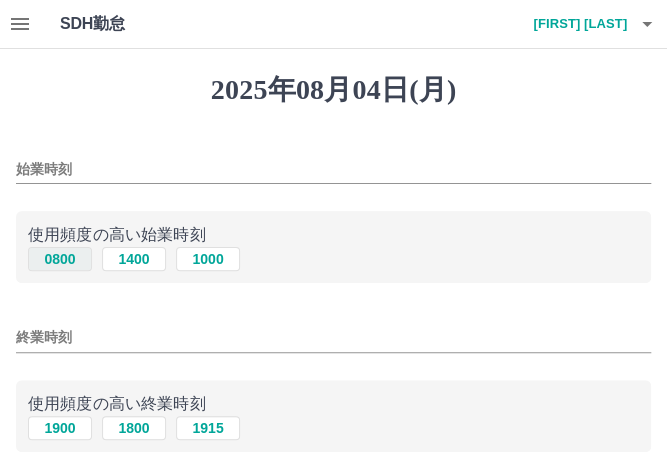 click on "0800" at bounding box center [60, 259] 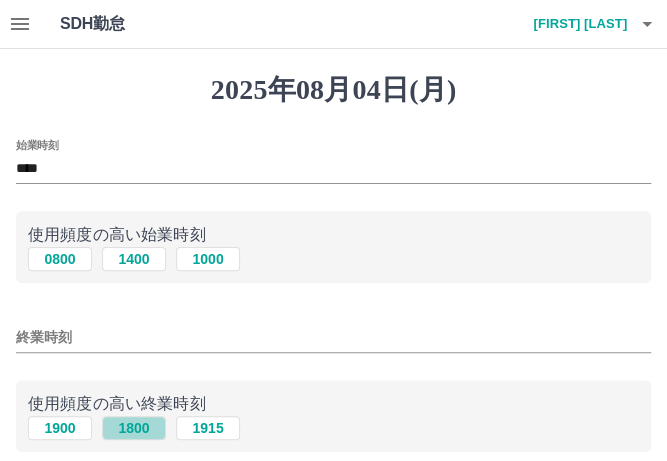 click on "1800" at bounding box center (134, 428) 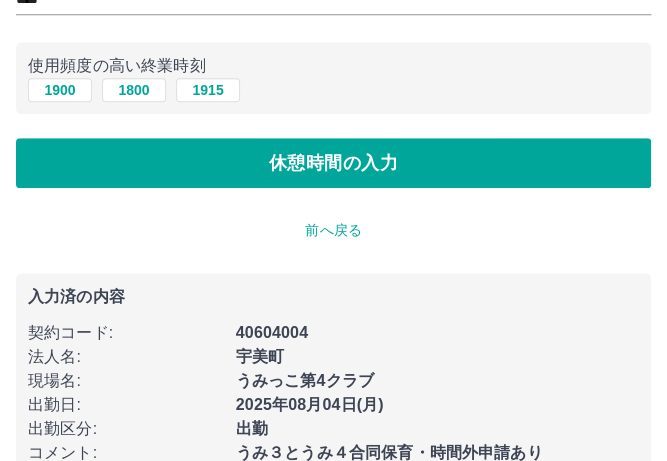 scroll, scrollTop: 366, scrollLeft: 0, axis: vertical 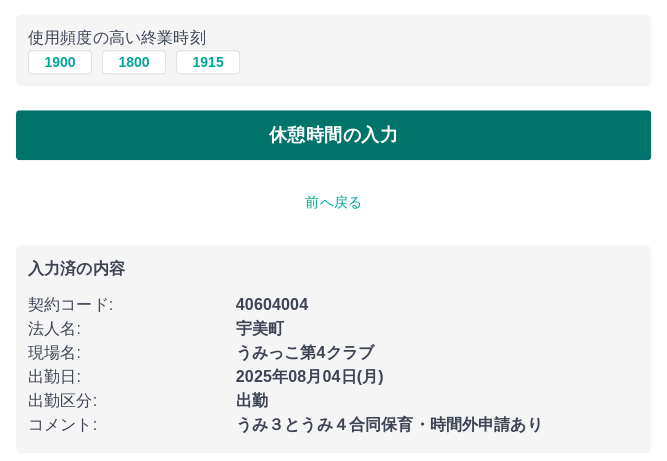 click on "休憩時間の入力" at bounding box center [333, 135] 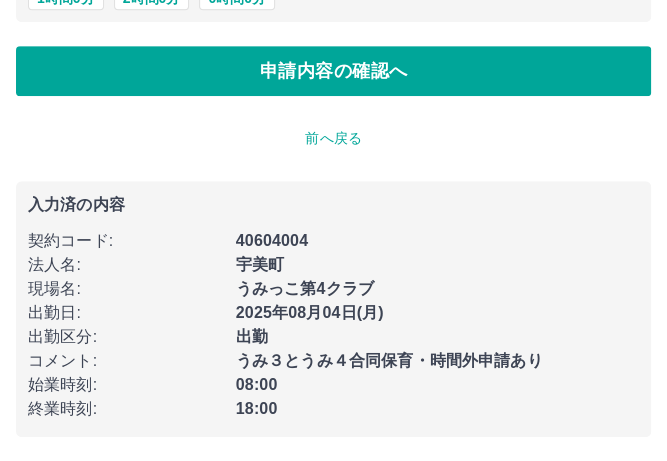 scroll, scrollTop: 0, scrollLeft: 0, axis: both 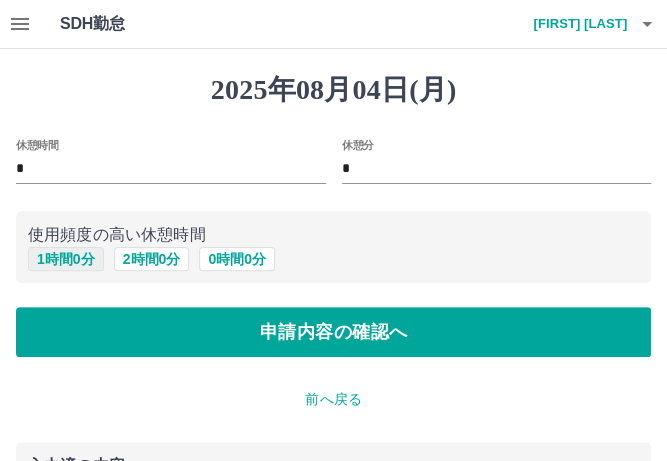 click on "1 時間 0 分" at bounding box center (66, 259) 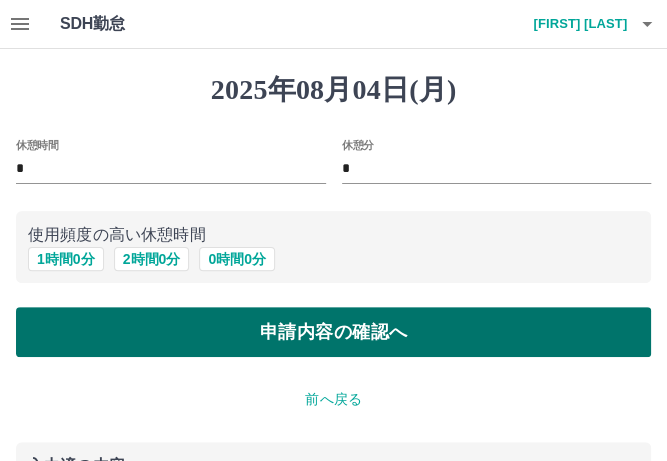 click on "申請内容の確認へ" at bounding box center (333, 332) 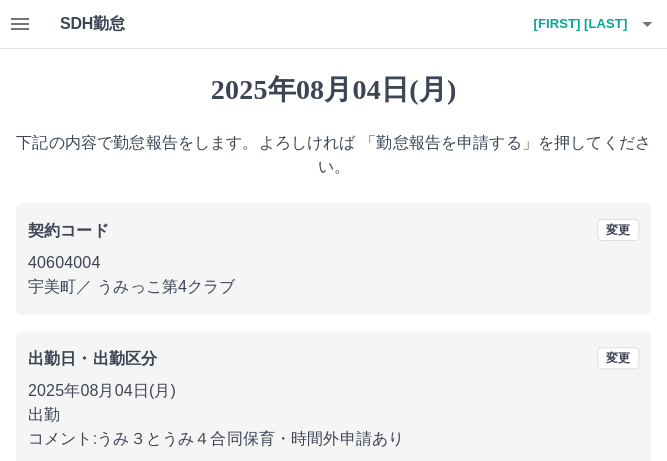 scroll, scrollTop: 311, scrollLeft: 0, axis: vertical 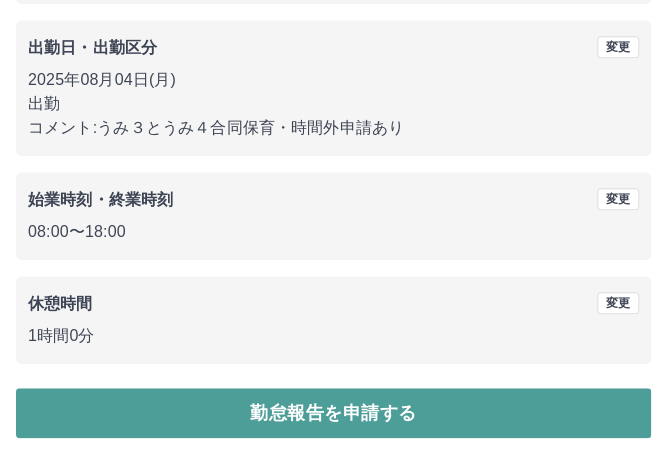 click on "勤怠報告を申請する" at bounding box center (333, 413) 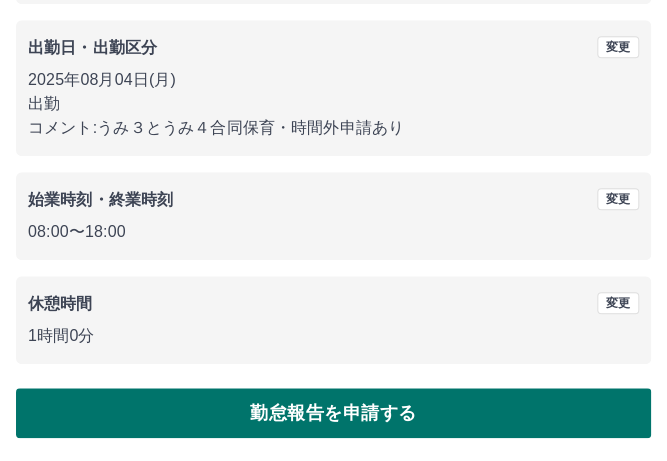 scroll, scrollTop: 0, scrollLeft: 0, axis: both 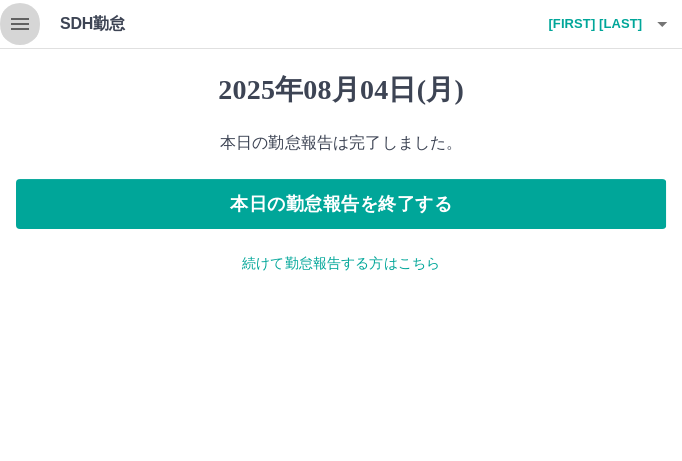 click 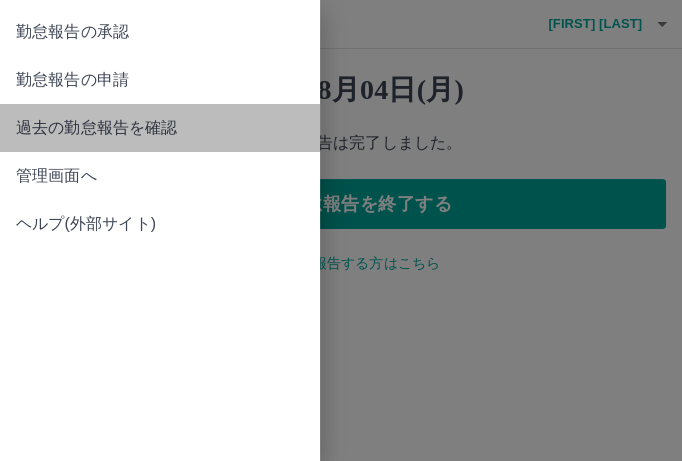 click on "過去の勤怠報告を確認" at bounding box center [160, 128] 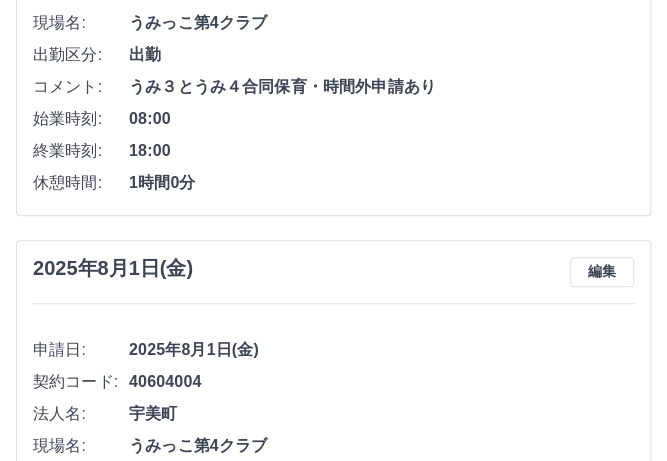 scroll, scrollTop: 0, scrollLeft: 0, axis: both 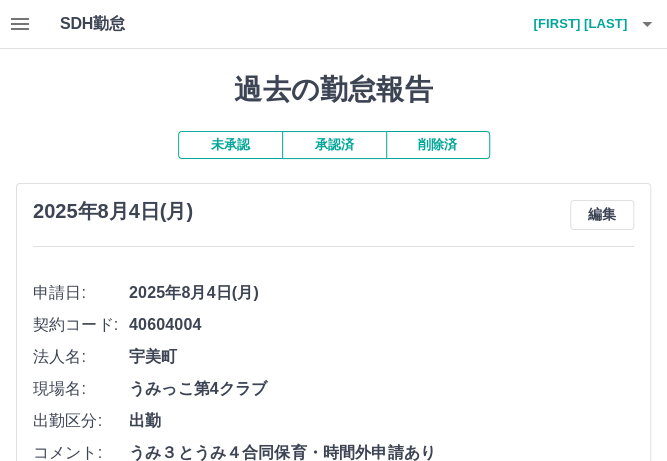 click on "承認済" at bounding box center (334, 145) 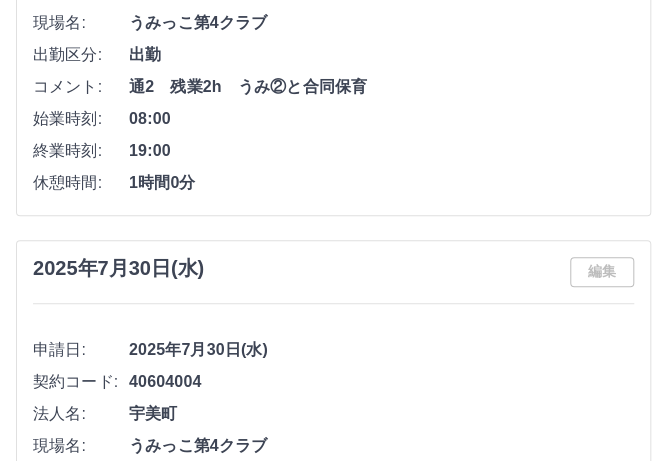 scroll, scrollTop: 0, scrollLeft: 0, axis: both 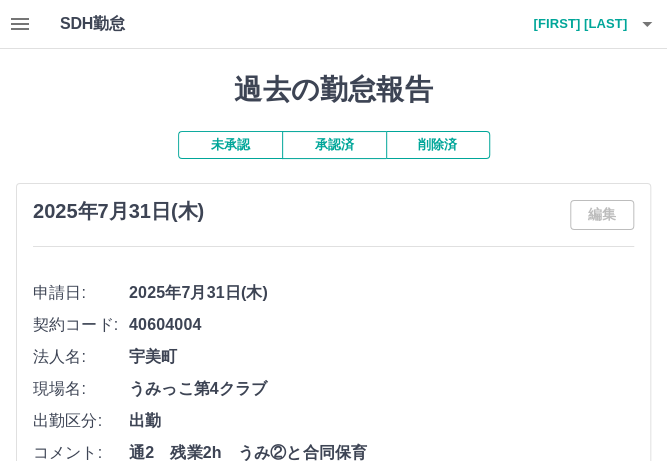 click on "未承認" at bounding box center [230, 145] 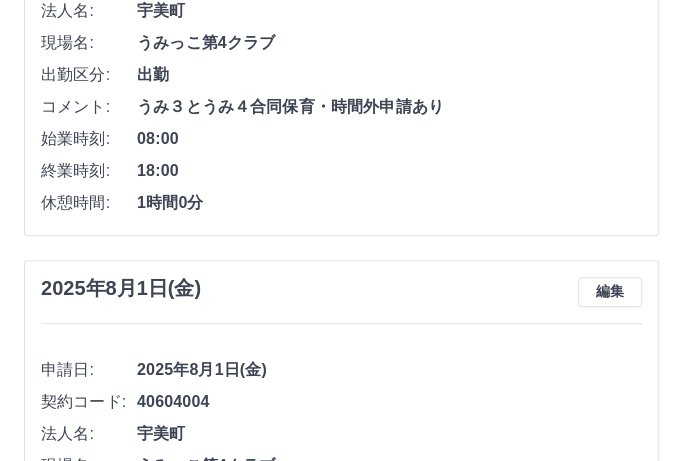 scroll, scrollTop: 0, scrollLeft: 0, axis: both 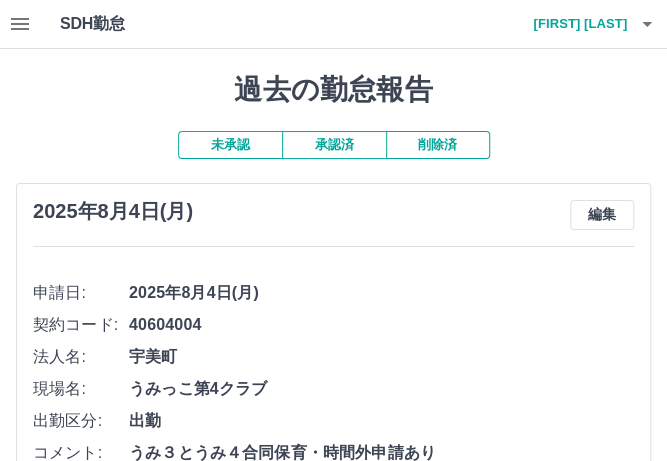 click 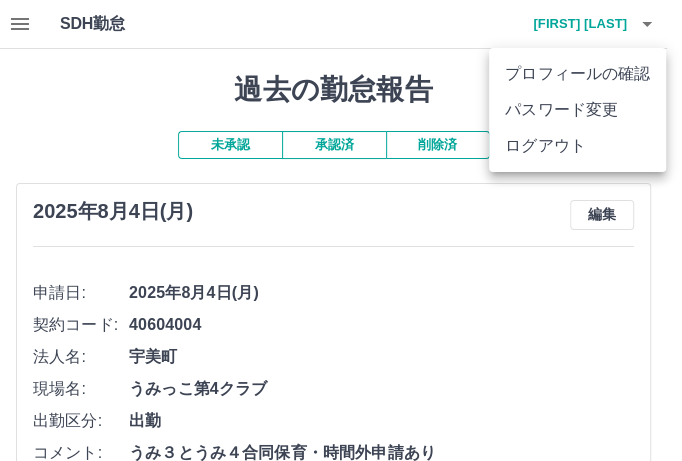 click on "ログアウト" at bounding box center (577, 146) 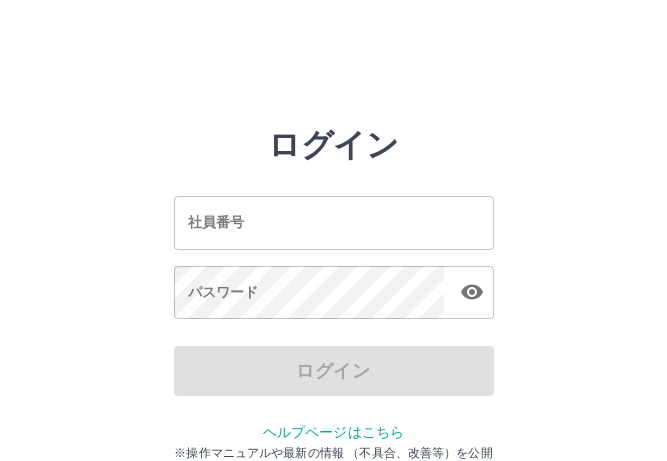 scroll, scrollTop: 0, scrollLeft: 0, axis: both 